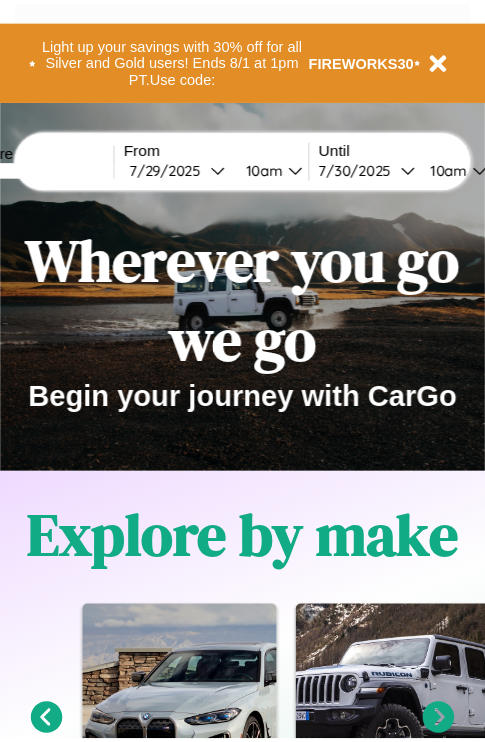 scroll, scrollTop: 0, scrollLeft: 0, axis: both 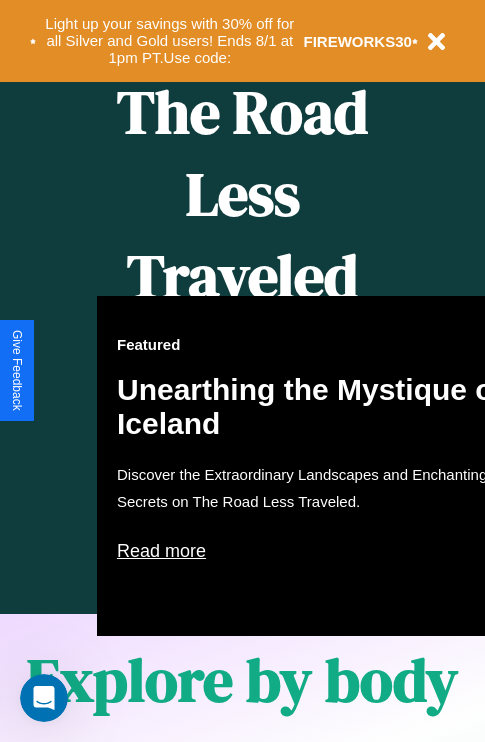 click on "Featured Unearthing the Mystique of Iceland Discover the Extraordinary Landscapes and Enchanting Secrets on The Road Less Traveled. Read more" at bounding box center [317, 466] 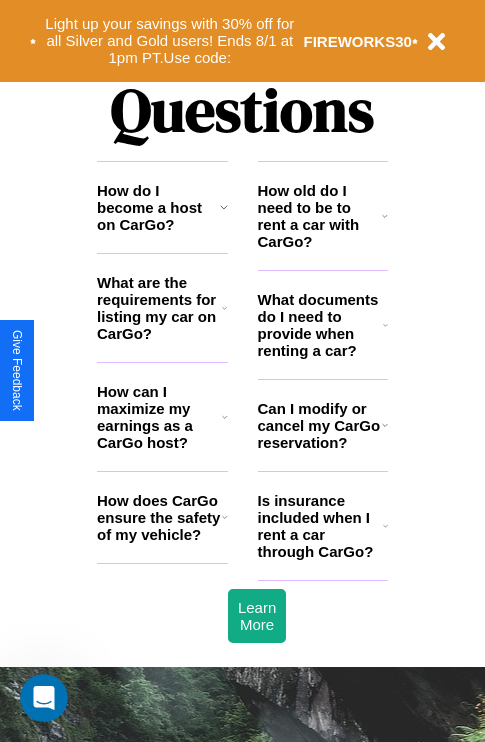scroll, scrollTop: 2423, scrollLeft: 0, axis: vertical 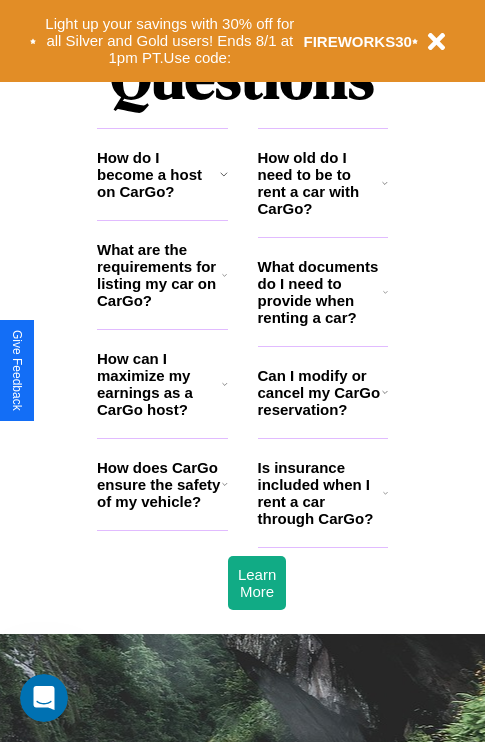 click 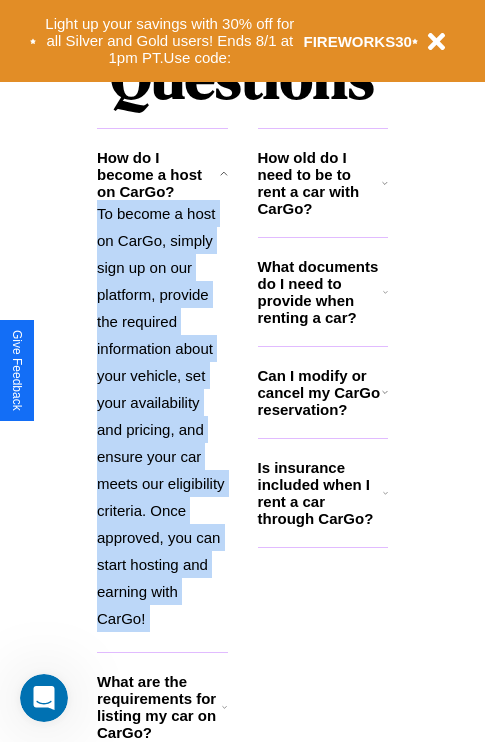 scroll, scrollTop: 2677, scrollLeft: 0, axis: vertical 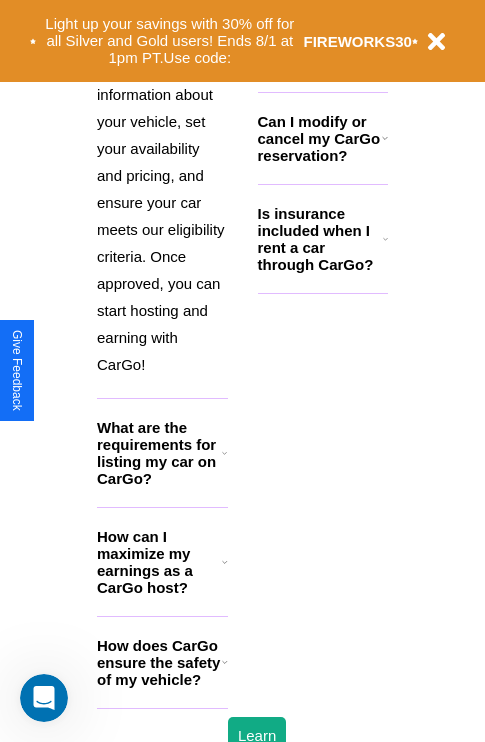 click on "How does CarGo ensure the safety of my vehicle?" at bounding box center (159, 662) 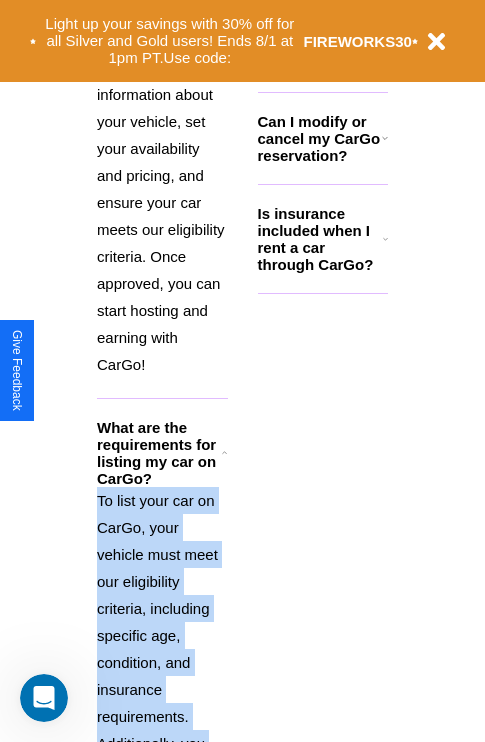 scroll, scrollTop: 3136, scrollLeft: 0, axis: vertical 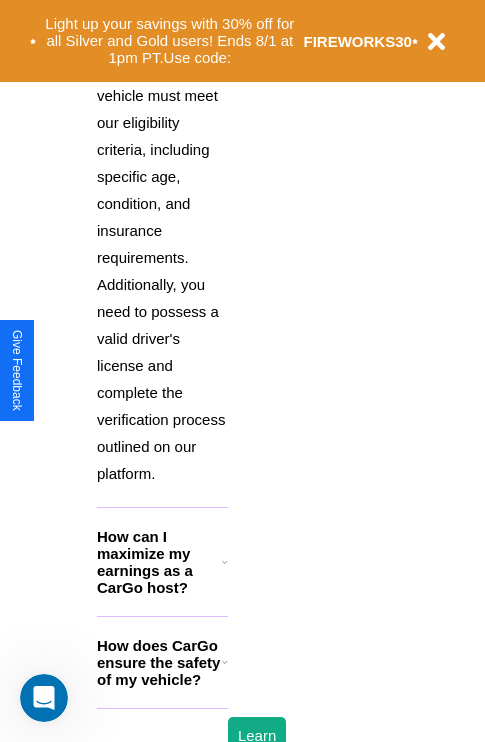 click on "How does CarGo ensure the safety of my vehicle?" at bounding box center (159, 662) 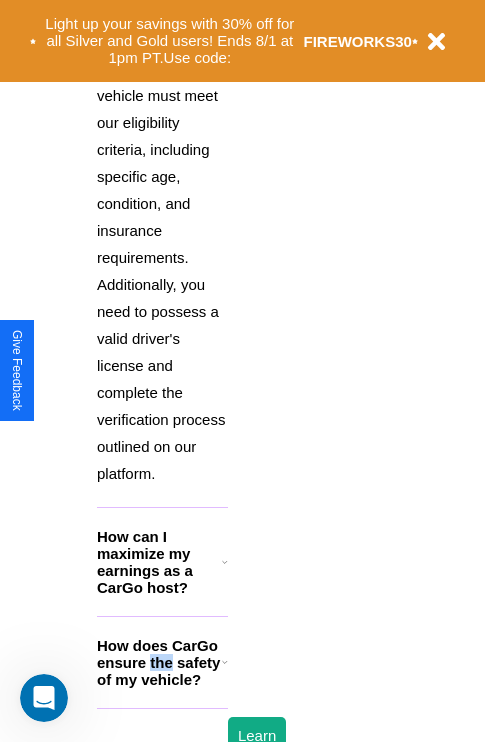 scroll, scrollTop: 2262, scrollLeft: 0, axis: vertical 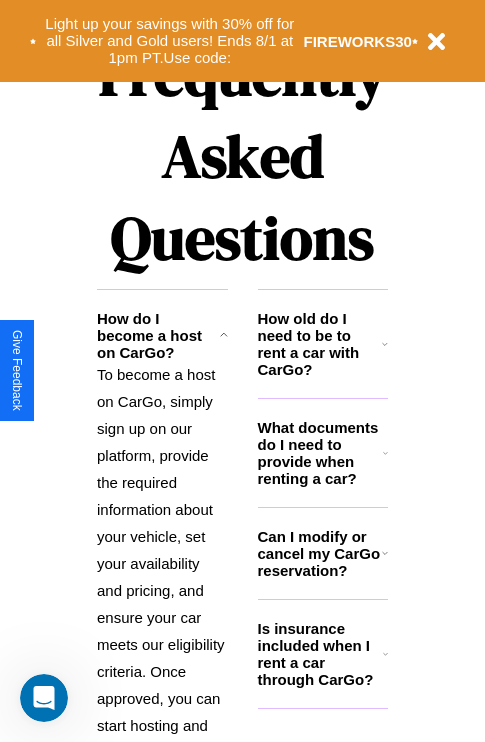 click on "Is insurance included when I rent a car through CarGo?" at bounding box center [320, 654] 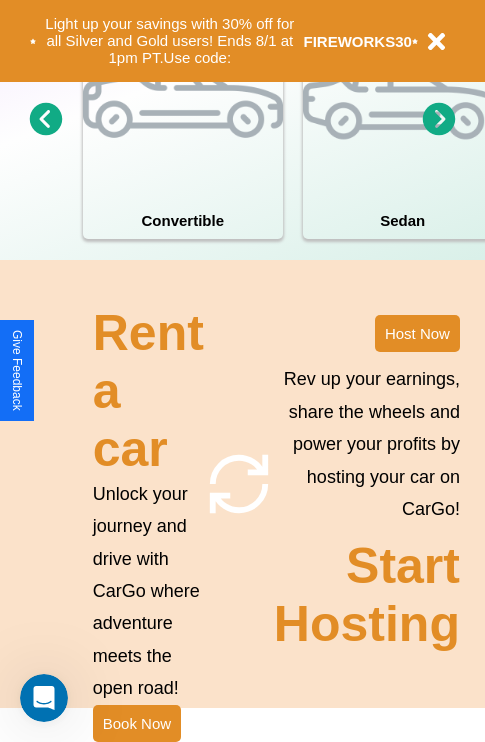 scroll, scrollTop: 1558, scrollLeft: 0, axis: vertical 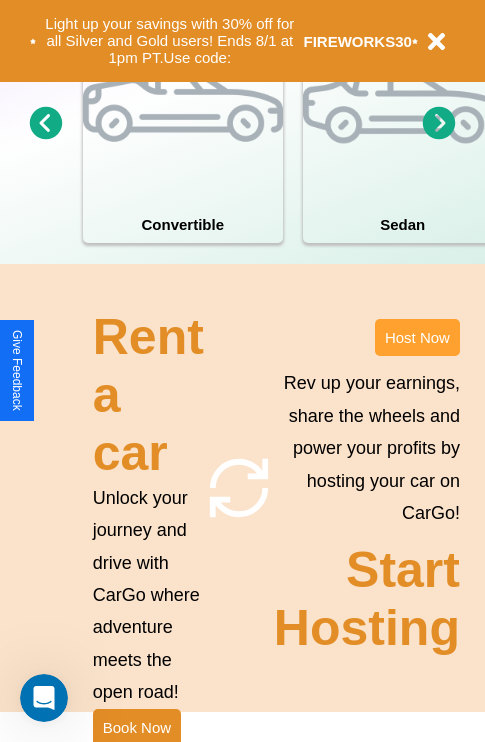 click on "Host Now" at bounding box center (417, 337) 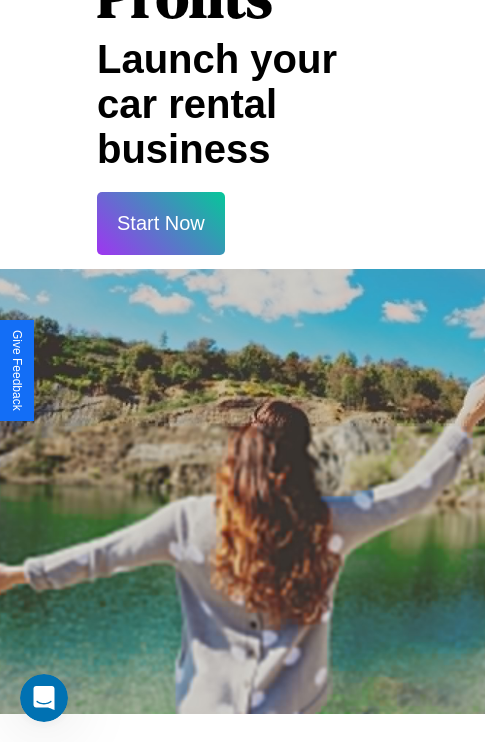 scroll, scrollTop: 3255, scrollLeft: 0, axis: vertical 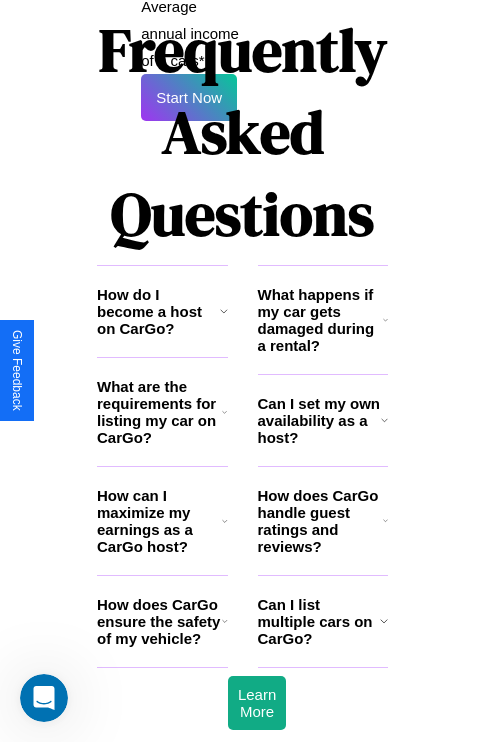 click 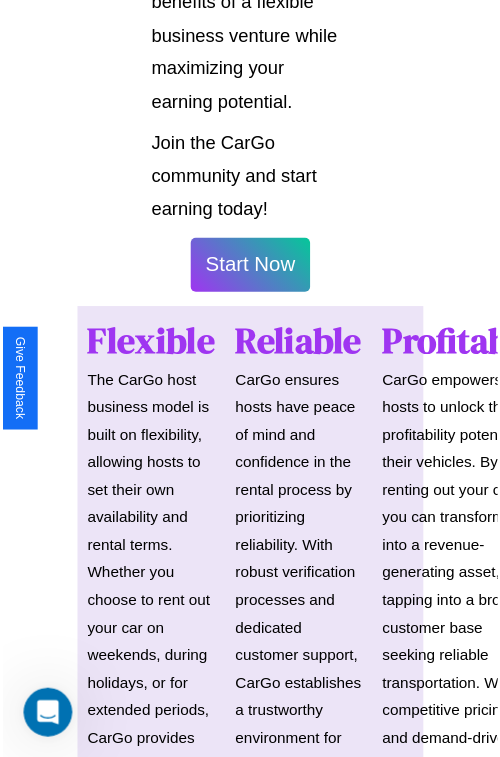 scroll, scrollTop: 1417, scrollLeft: 0, axis: vertical 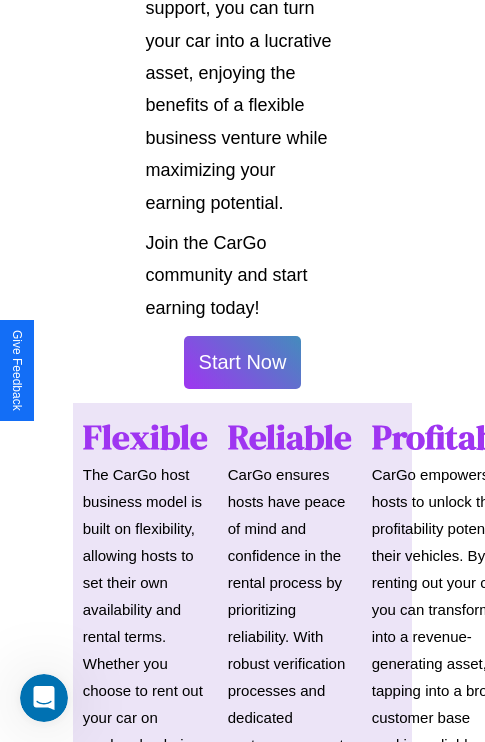 click on "Start Now" at bounding box center (243, 362) 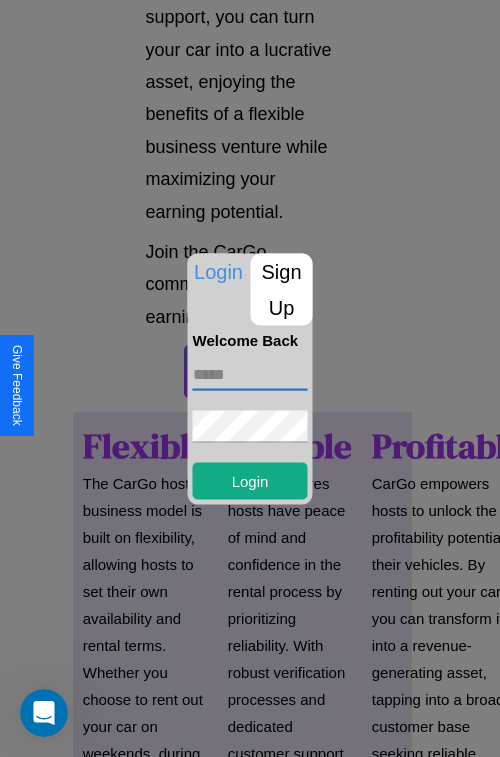 click at bounding box center [250, 374] 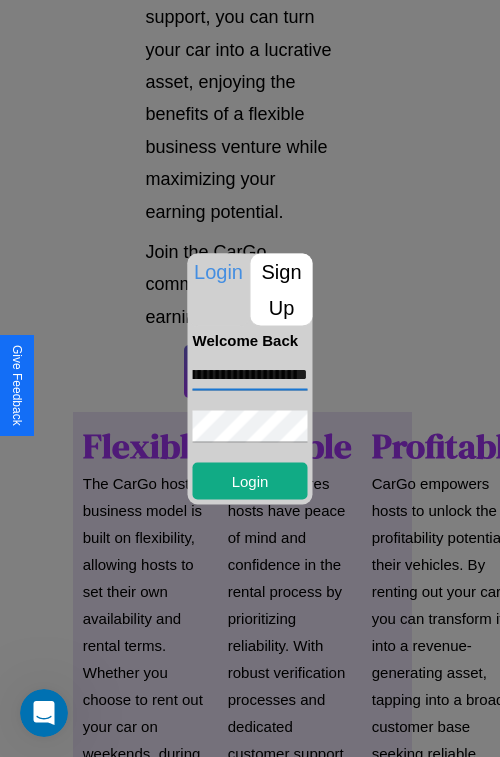 scroll, scrollTop: 0, scrollLeft: 82, axis: horizontal 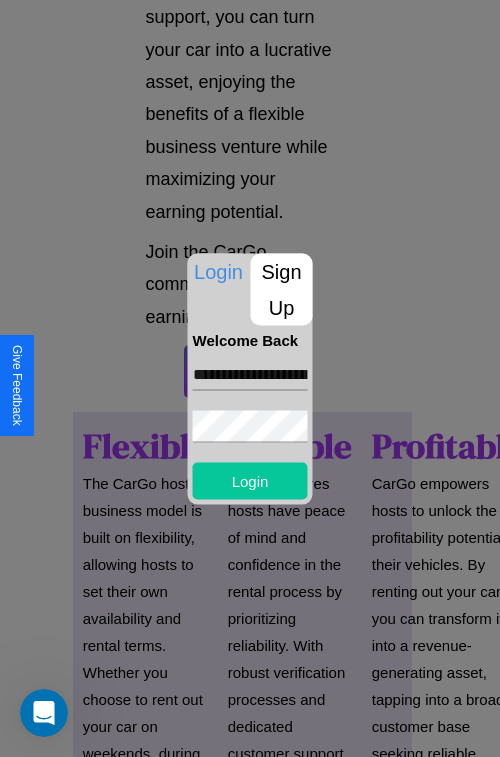 click on "Login" at bounding box center [250, 480] 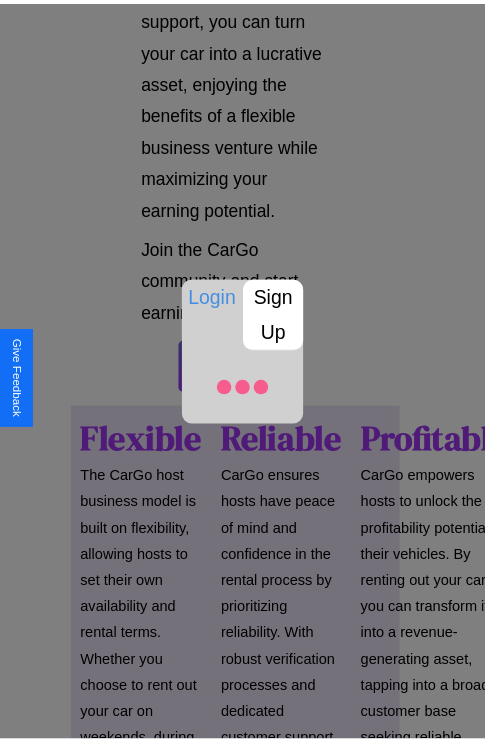 scroll, scrollTop: 1419, scrollLeft: 0, axis: vertical 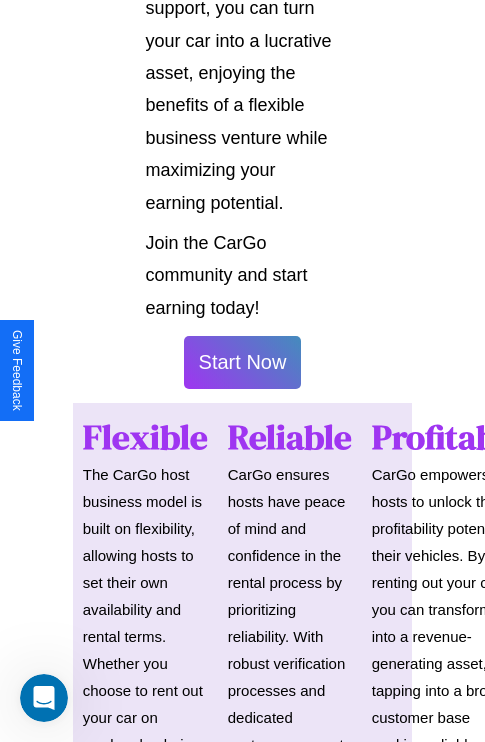 click on "Start Now" at bounding box center (243, 362) 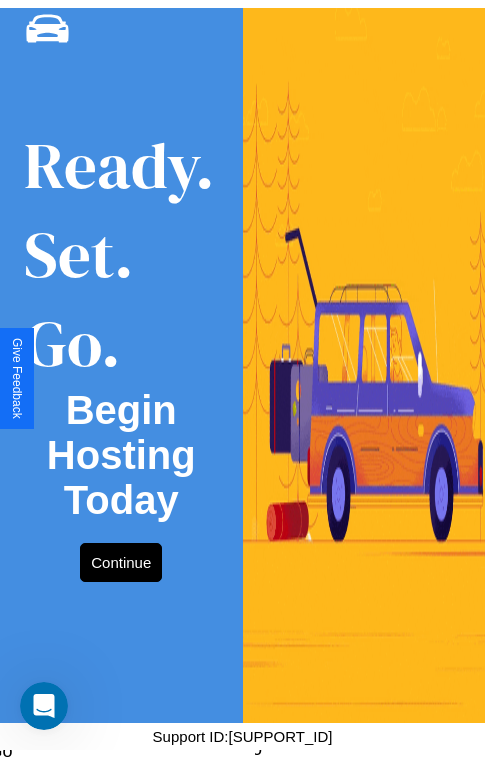 scroll, scrollTop: 0, scrollLeft: 0, axis: both 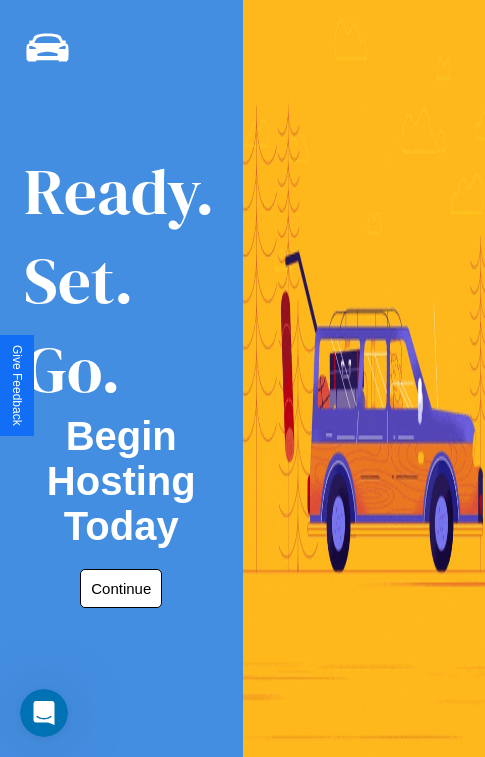 click on "Continue" at bounding box center (121, 588) 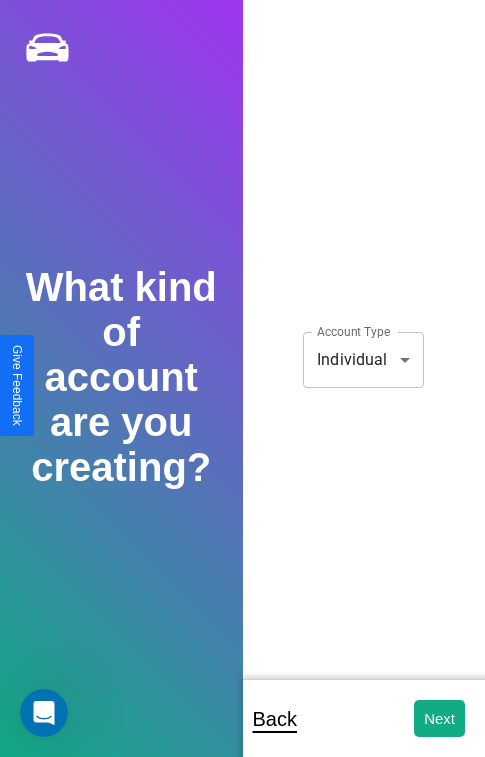 click on "**********" at bounding box center [242, 392] 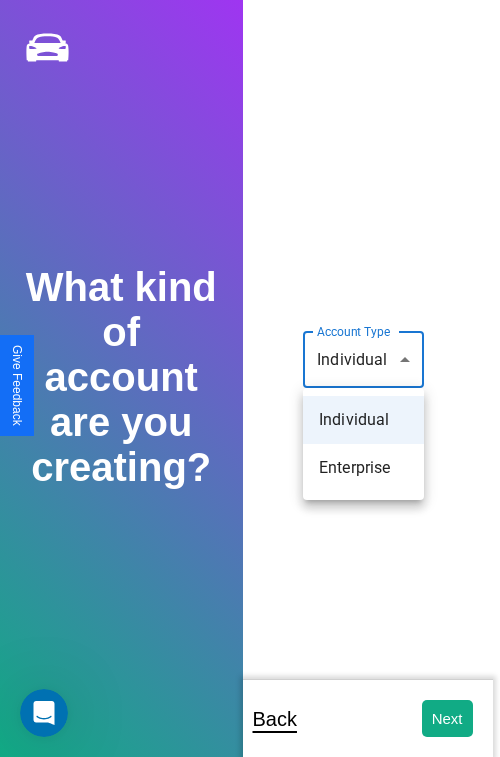 click on "Individual" at bounding box center [363, 420] 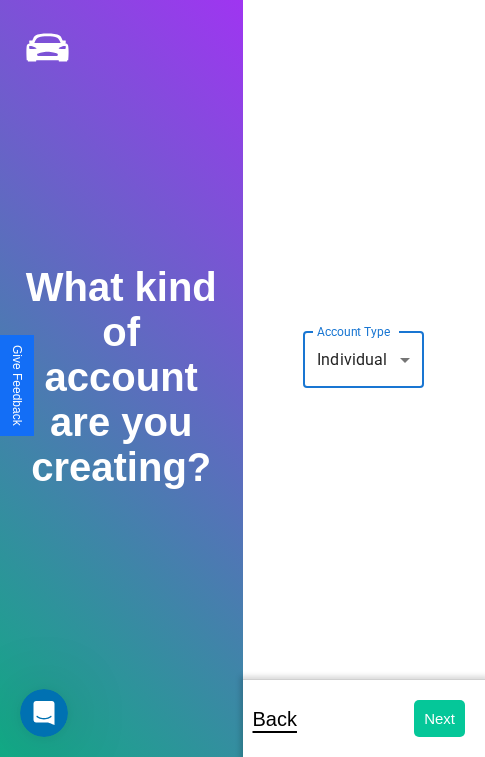 click on "Next" at bounding box center [439, 718] 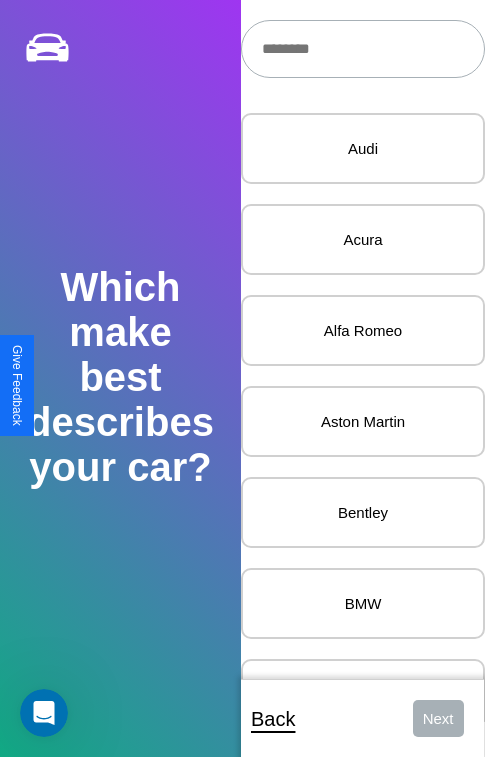 scroll, scrollTop: 27, scrollLeft: 0, axis: vertical 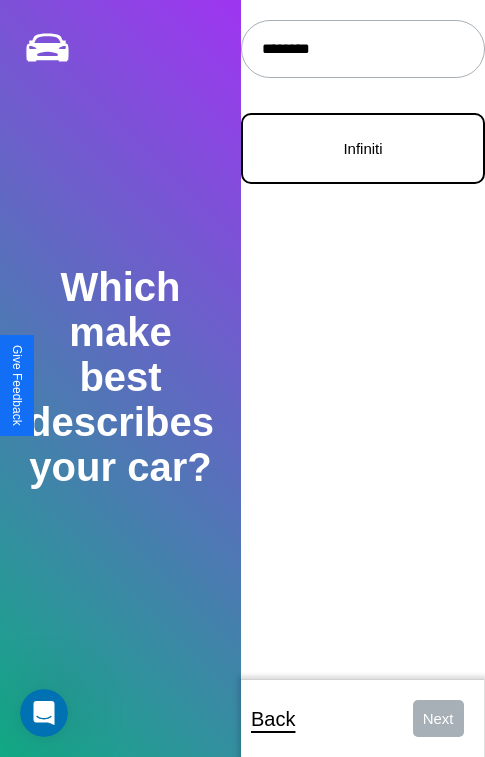 type on "********" 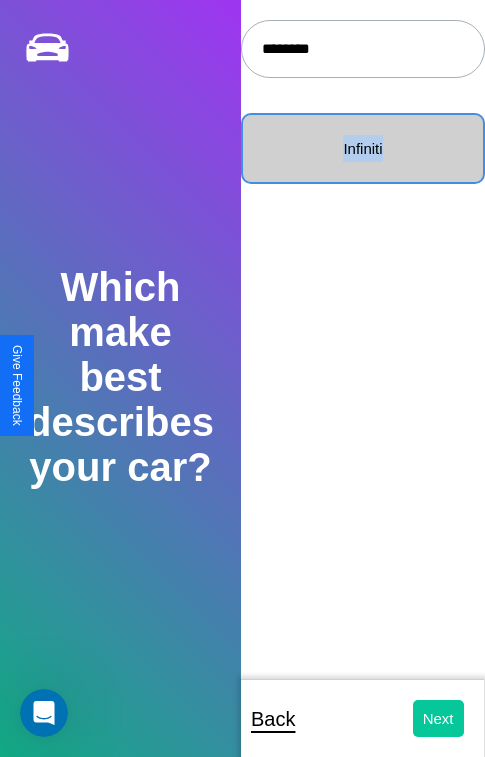 click on "Next" at bounding box center [438, 718] 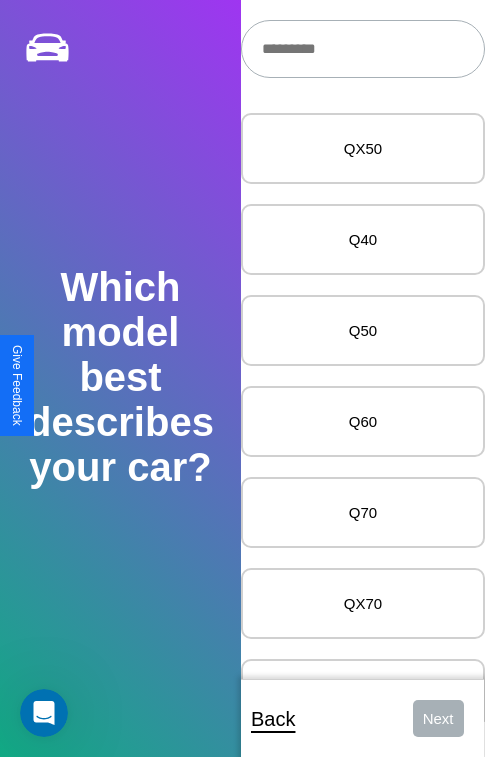 scroll, scrollTop: 27, scrollLeft: 0, axis: vertical 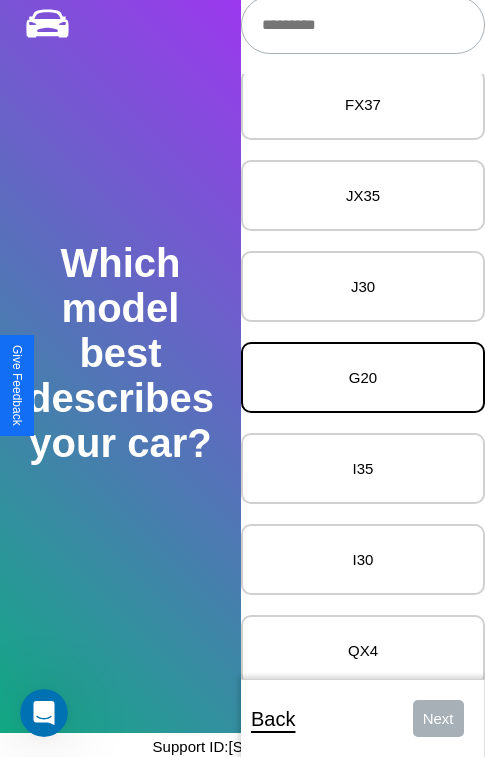 click on "G20" at bounding box center (363, 377) 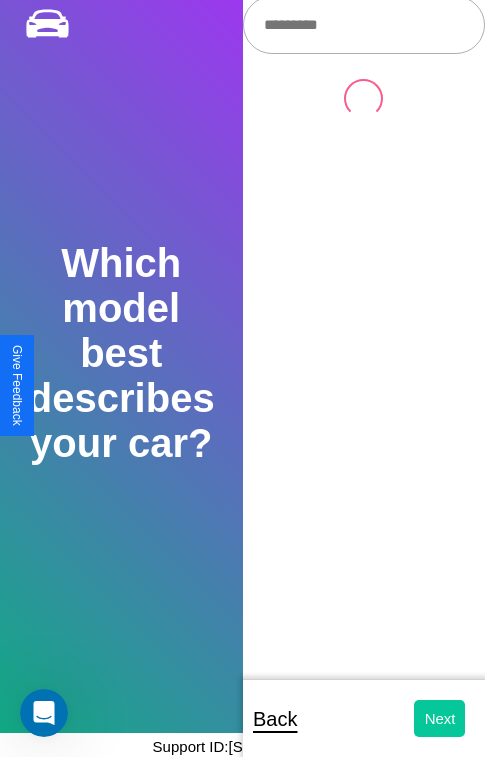 scroll, scrollTop: 0, scrollLeft: 0, axis: both 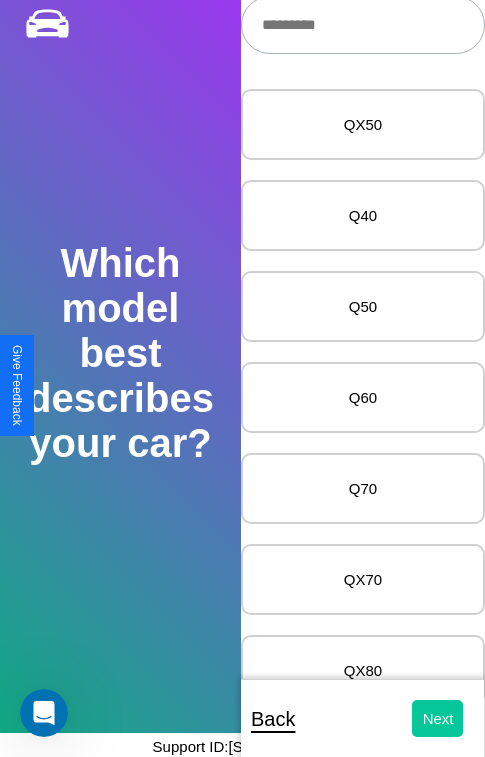 click on "Next" at bounding box center (438, 718) 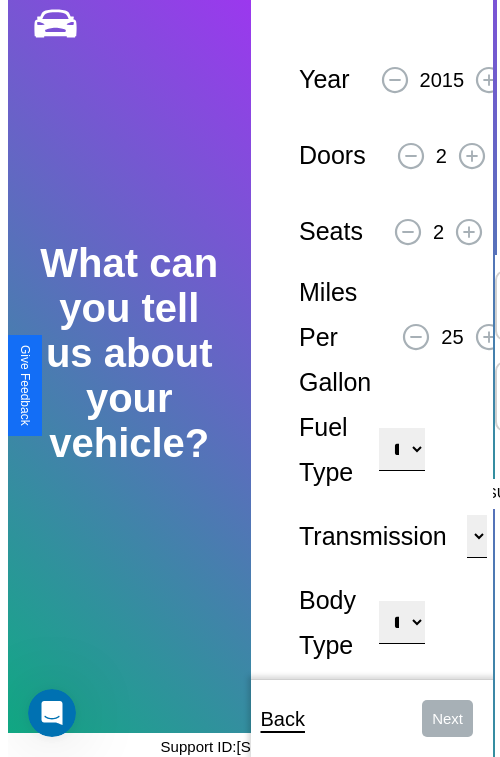 scroll, scrollTop: 0, scrollLeft: 0, axis: both 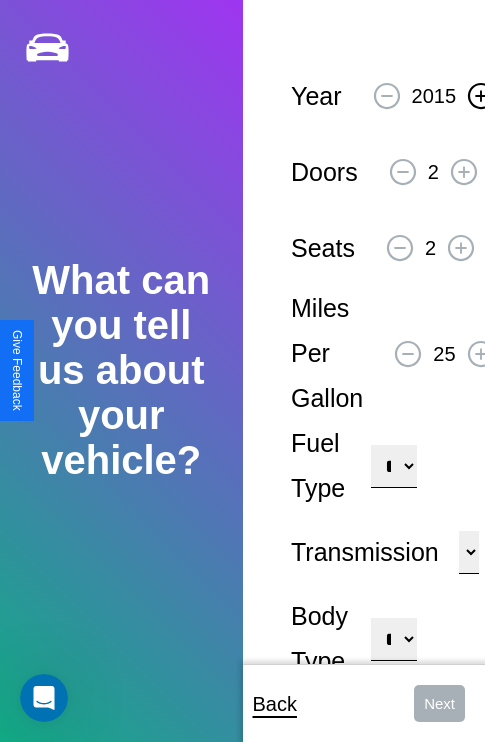 click 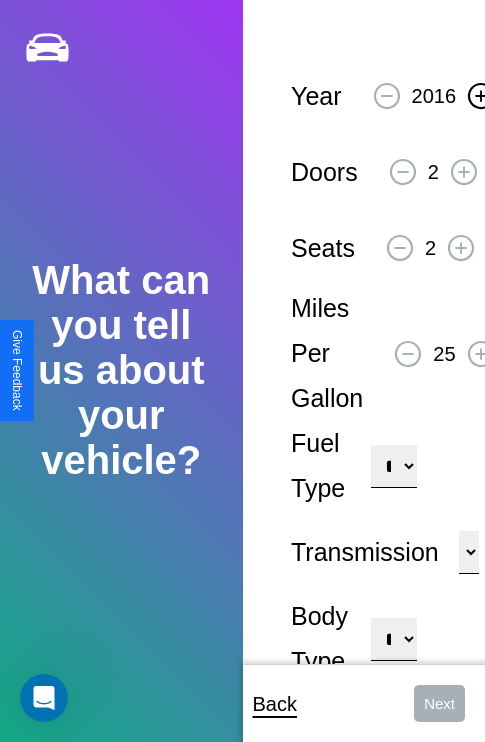 click 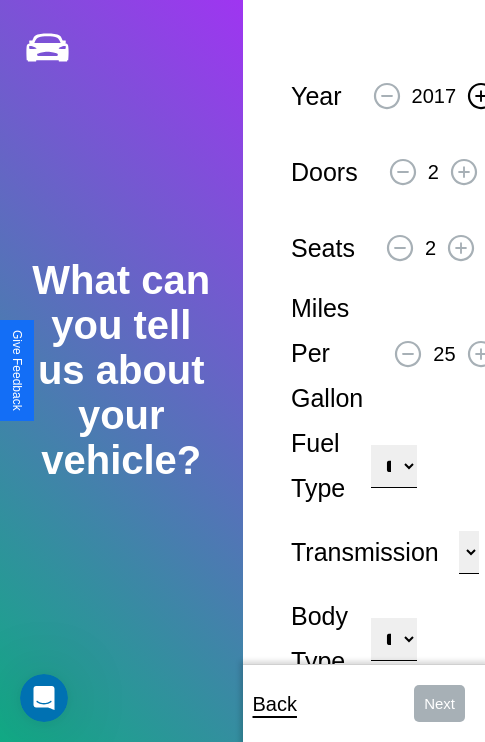 click 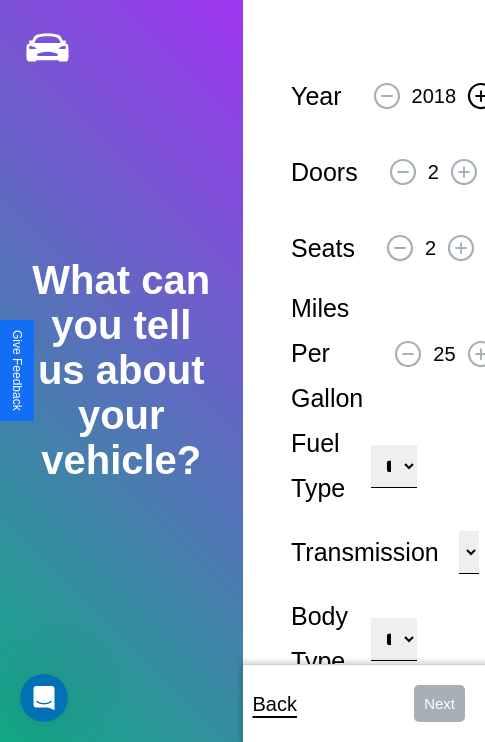 click 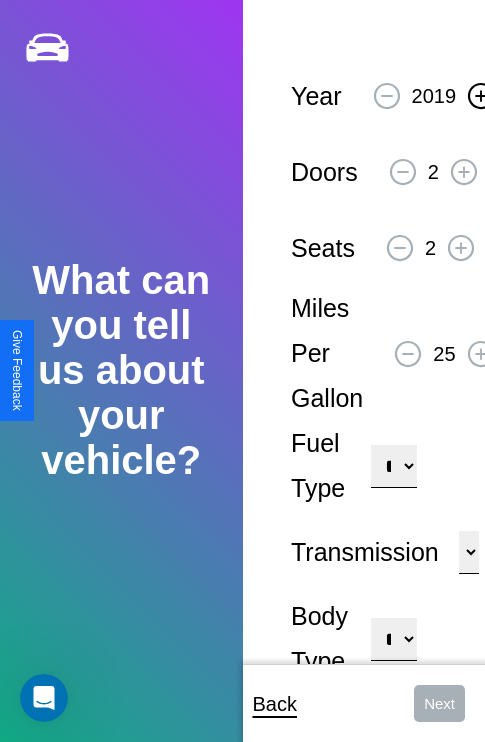 click 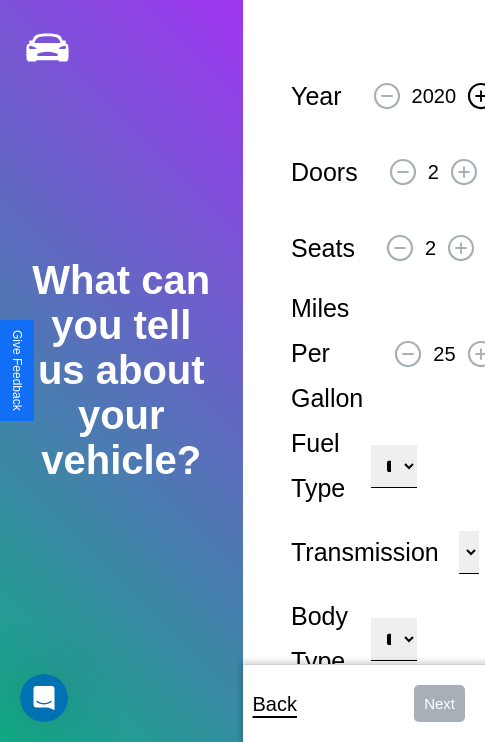 click 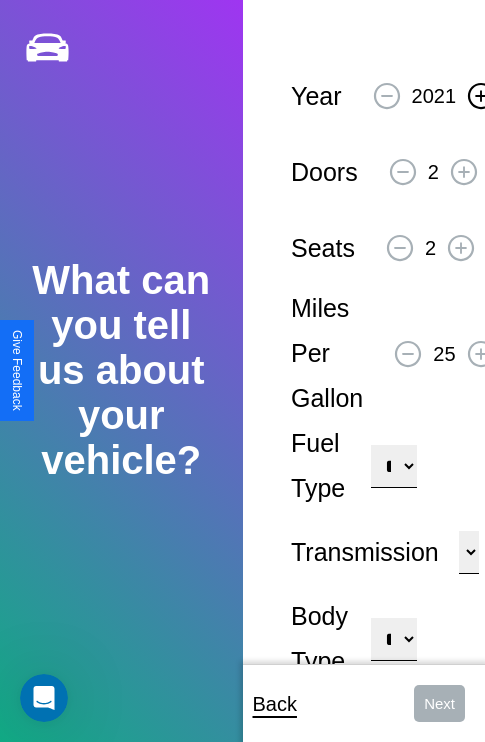 click 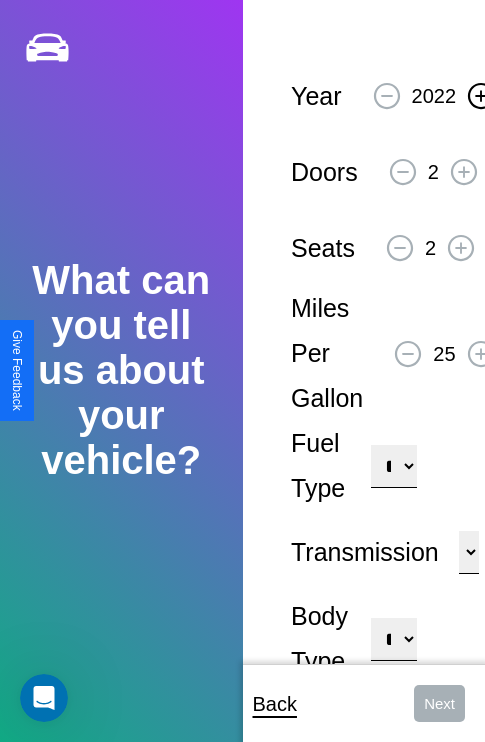click 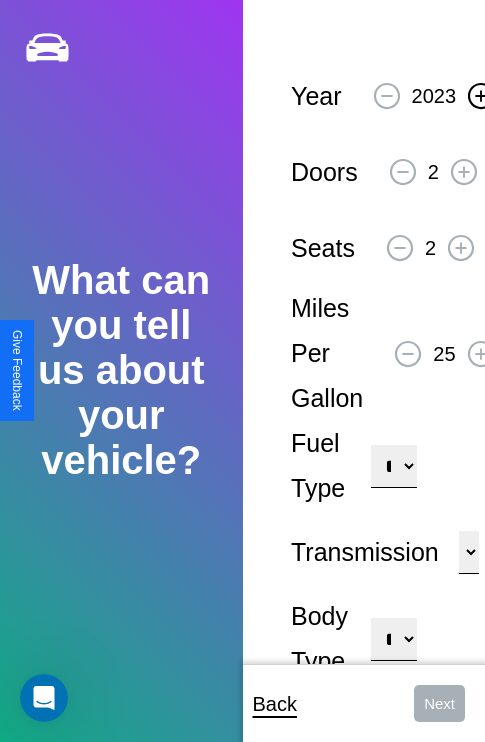 click 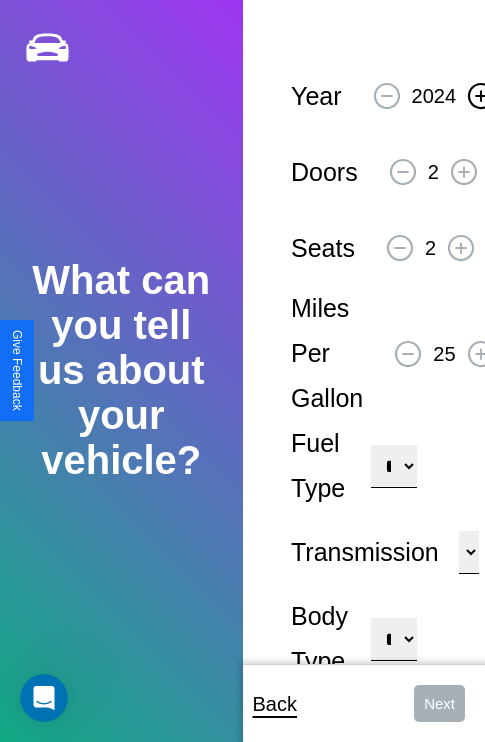 click 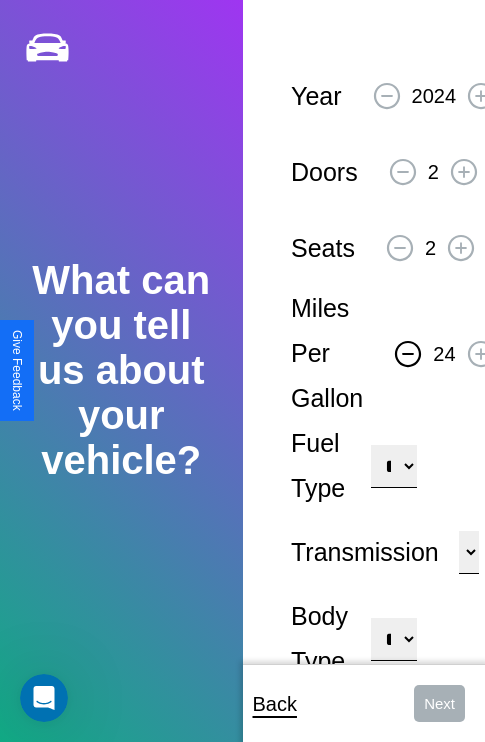 click 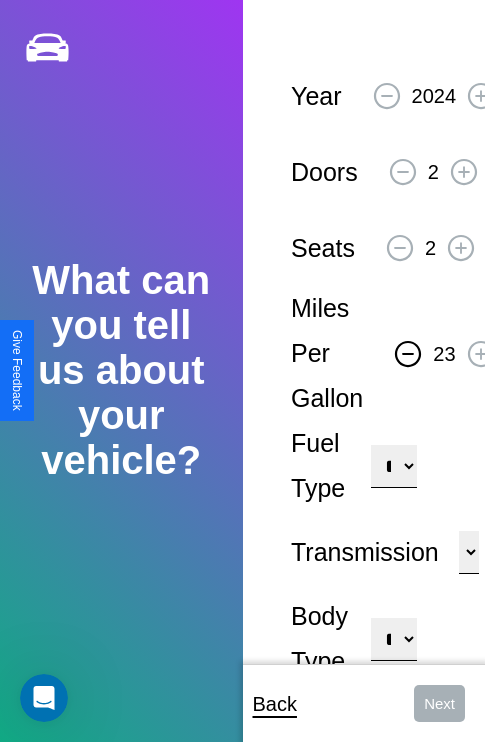 click 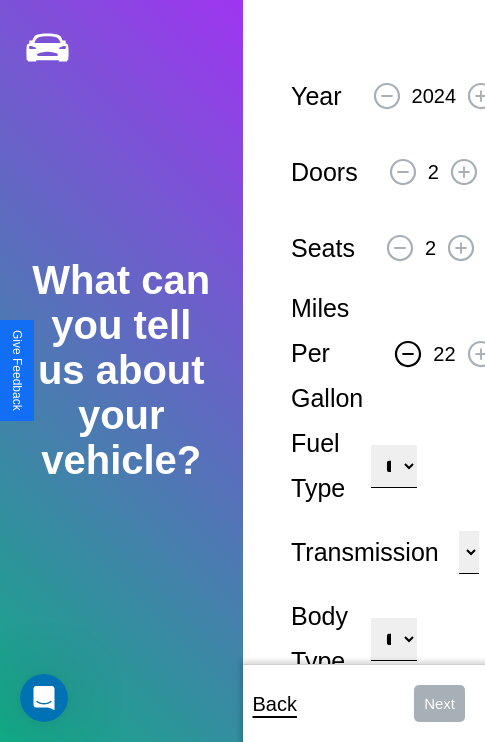 click 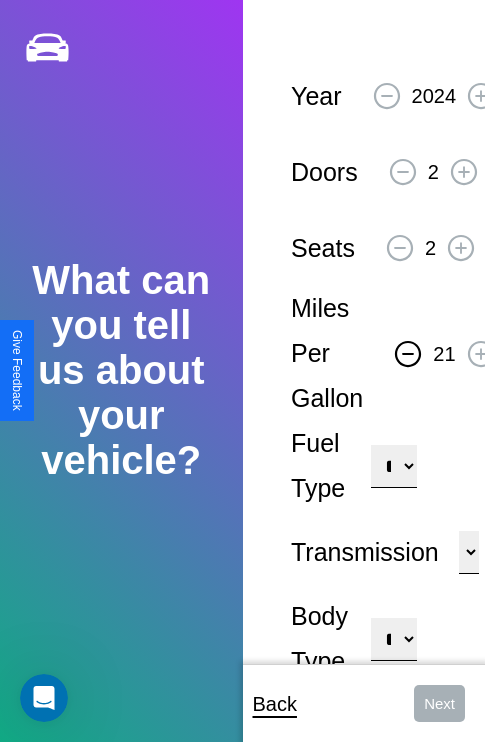 click 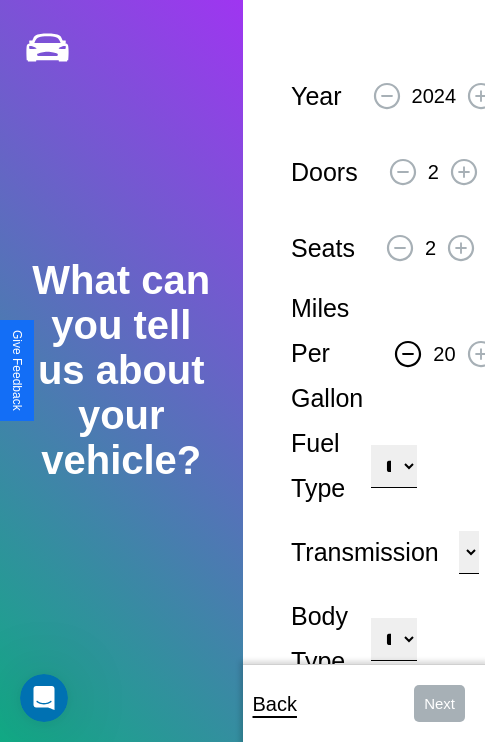 click 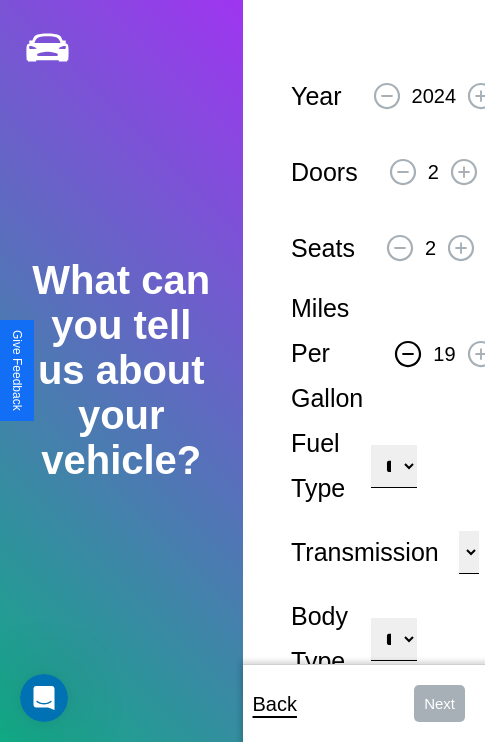click 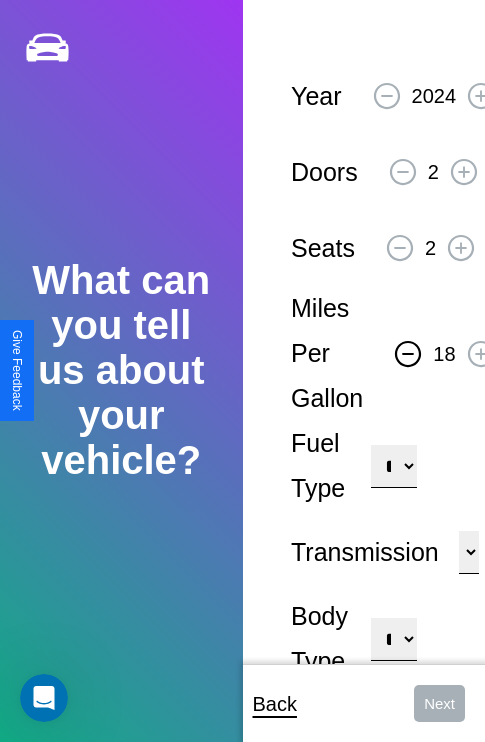 click 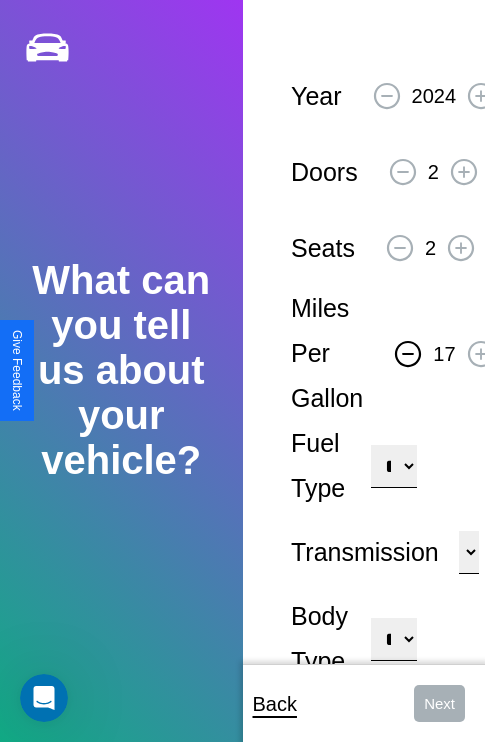 click 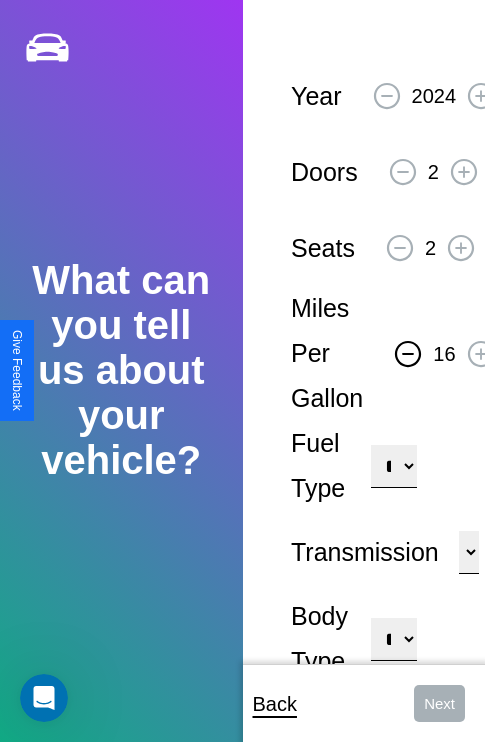 click on "**********" at bounding box center [393, 466] 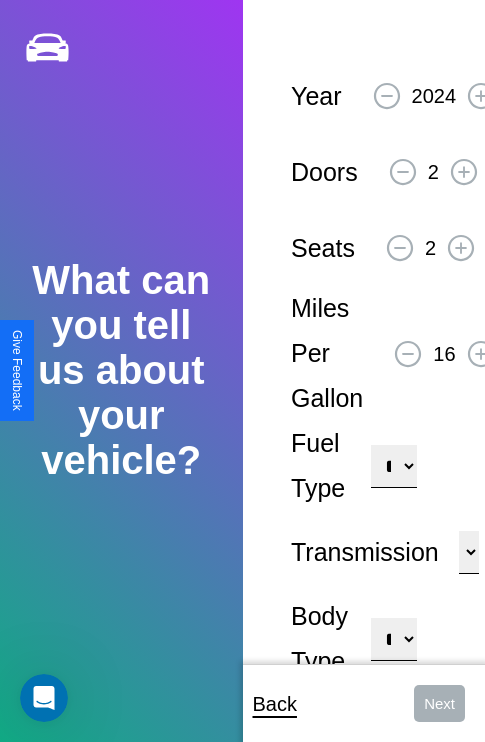 select on "********" 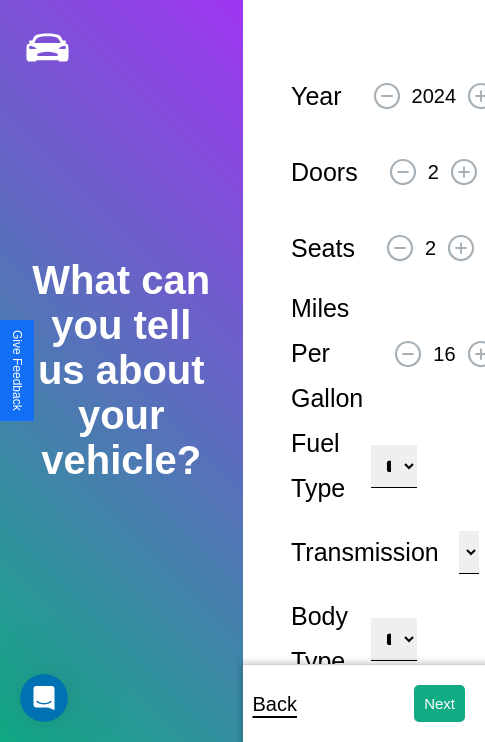 click on "**********" at bounding box center [393, 639] 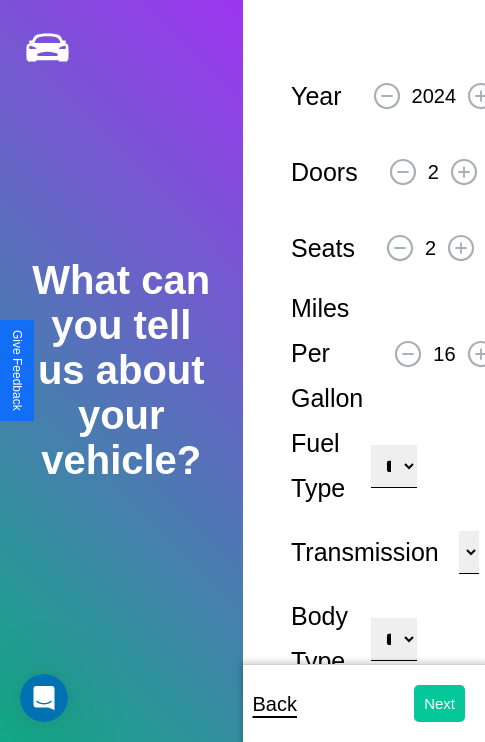 click on "Next" at bounding box center [439, 703] 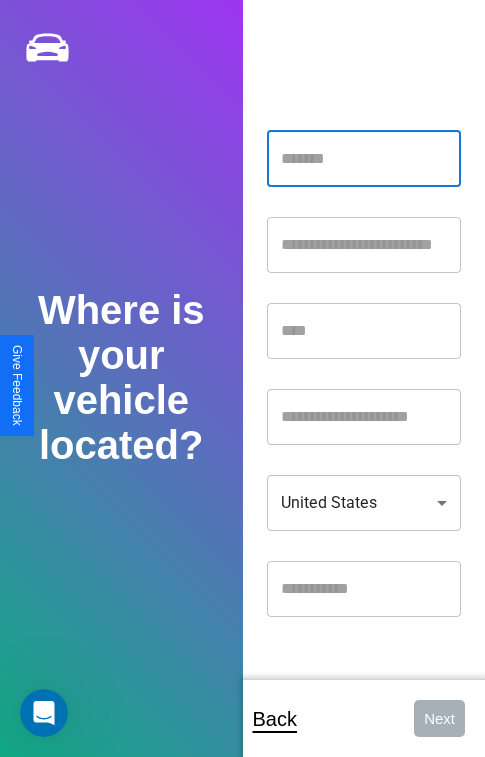 click at bounding box center [364, 159] 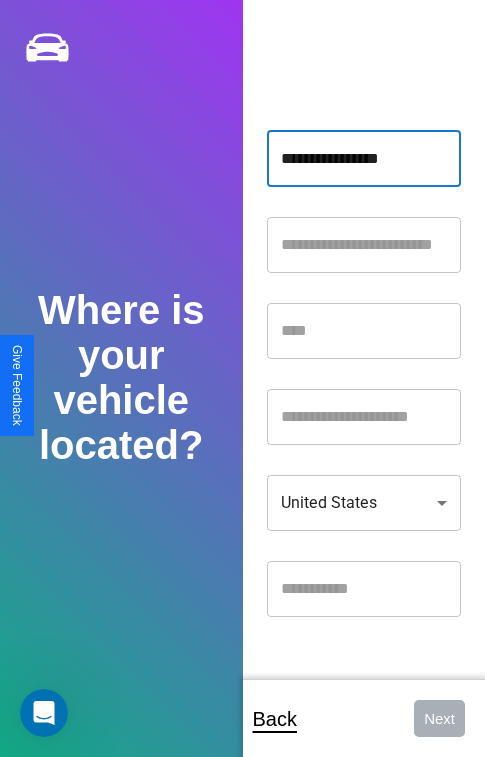 type on "**********" 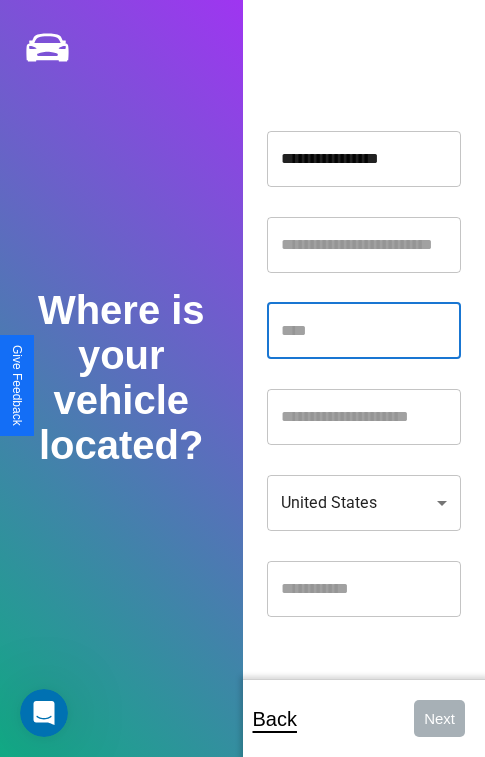 click at bounding box center [364, 331] 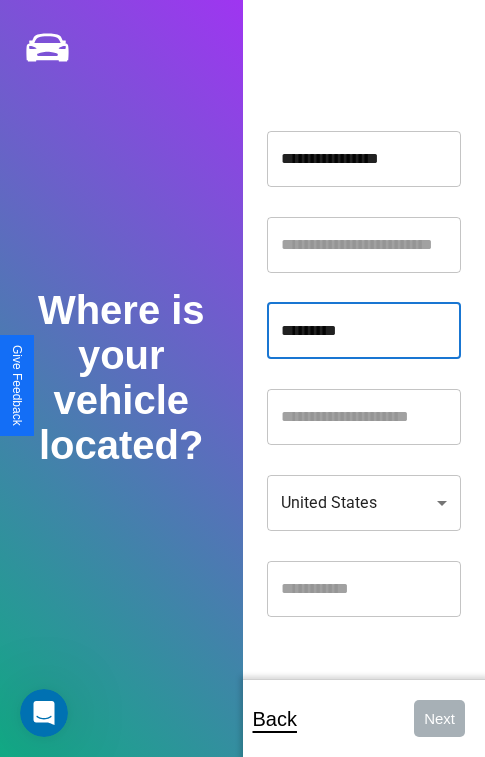 type on "*********" 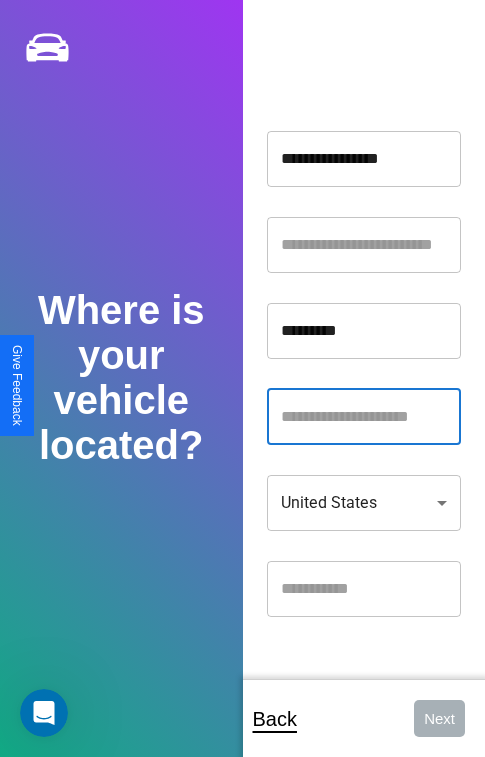click at bounding box center [364, 417] 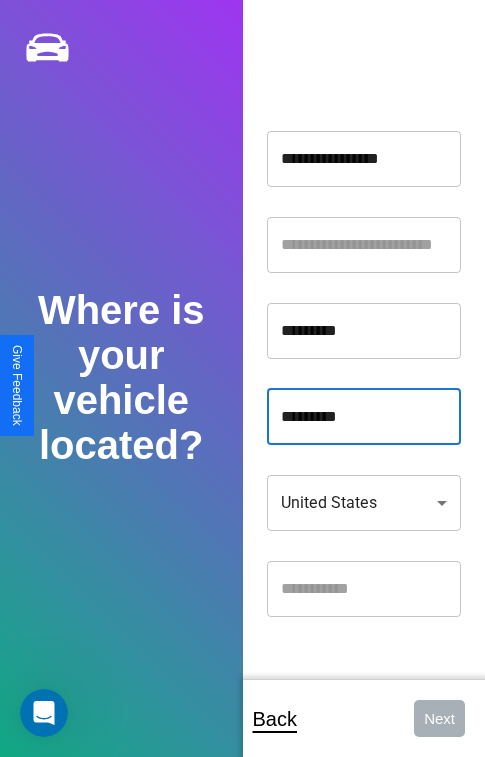 type on "*********" 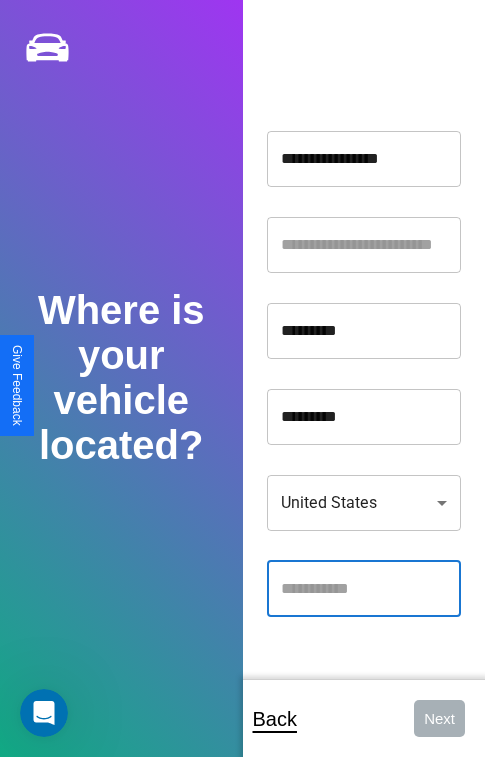 click at bounding box center [364, 589] 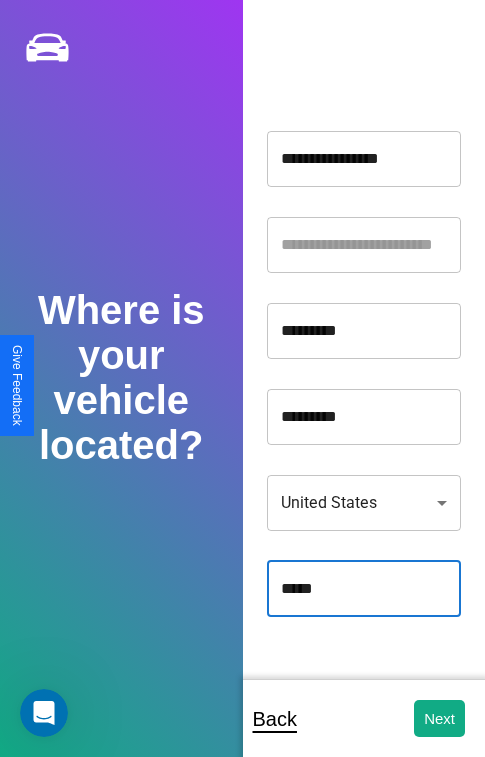 type on "*****" 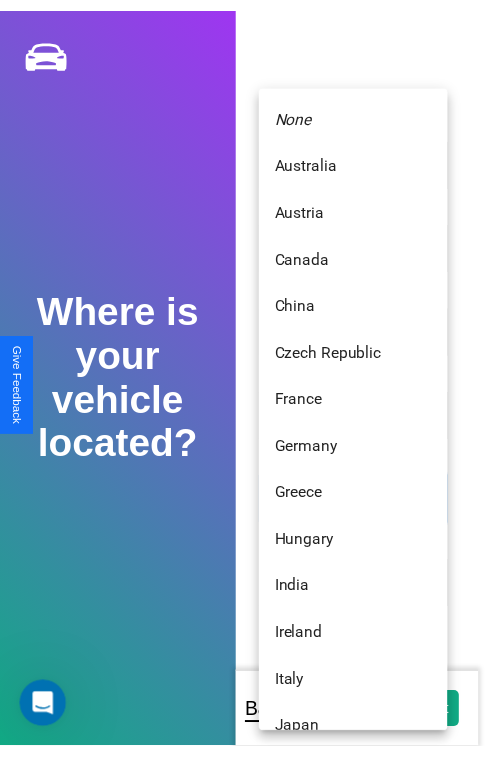 scroll, scrollTop: 459, scrollLeft: 0, axis: vertical 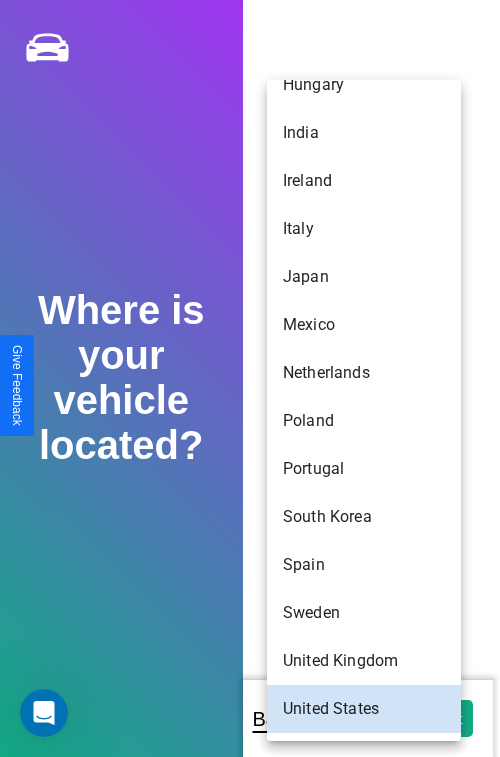 click on "India" at bounding box center (364, 133) 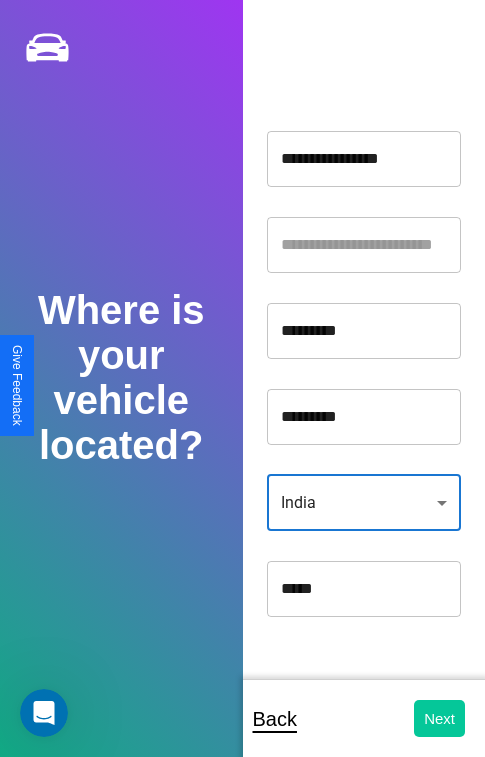 click on "Next" at bounding box center [439, 718] 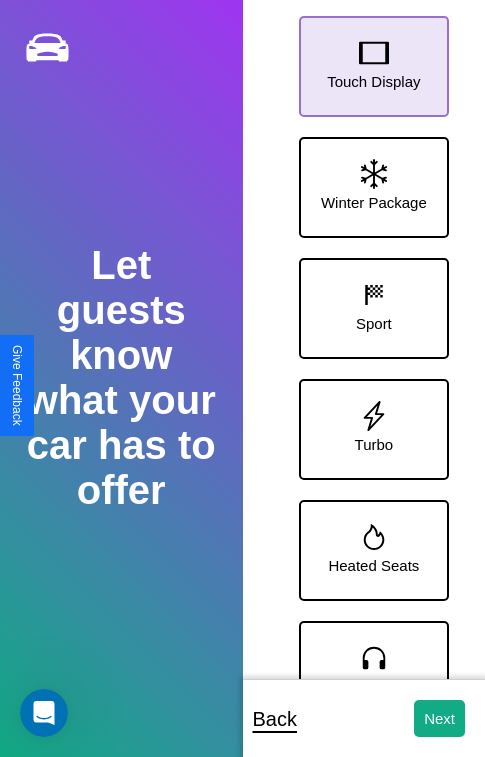 click 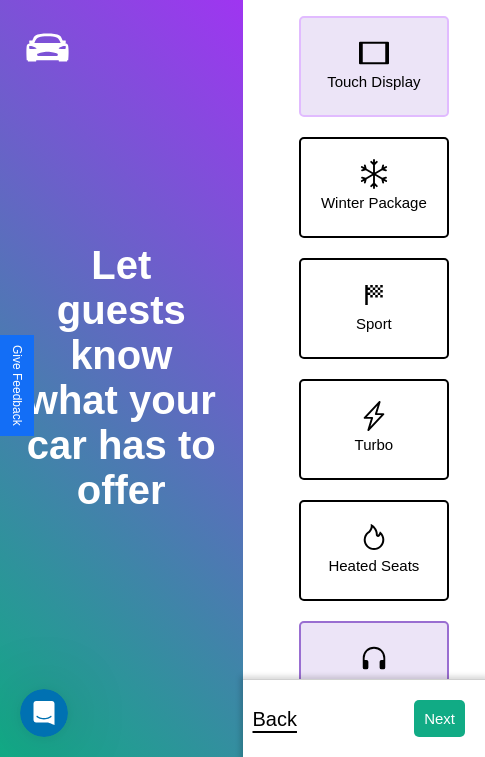 click 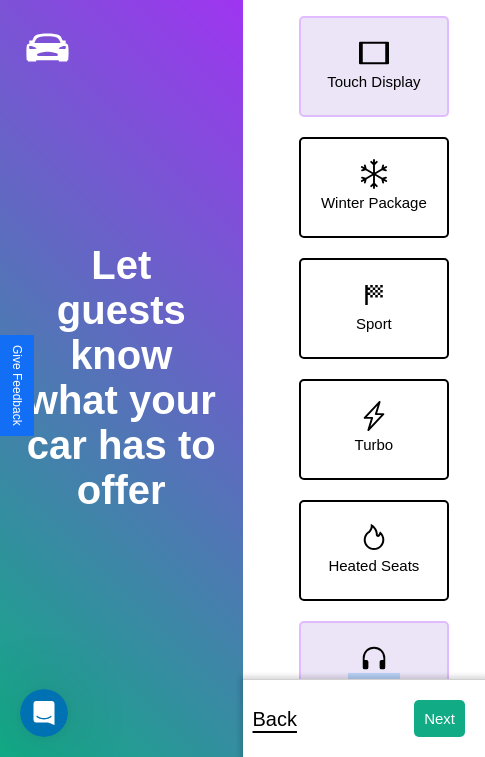 scroll, scrollTop: 128, scrollLeft: 0, axis: vertical 